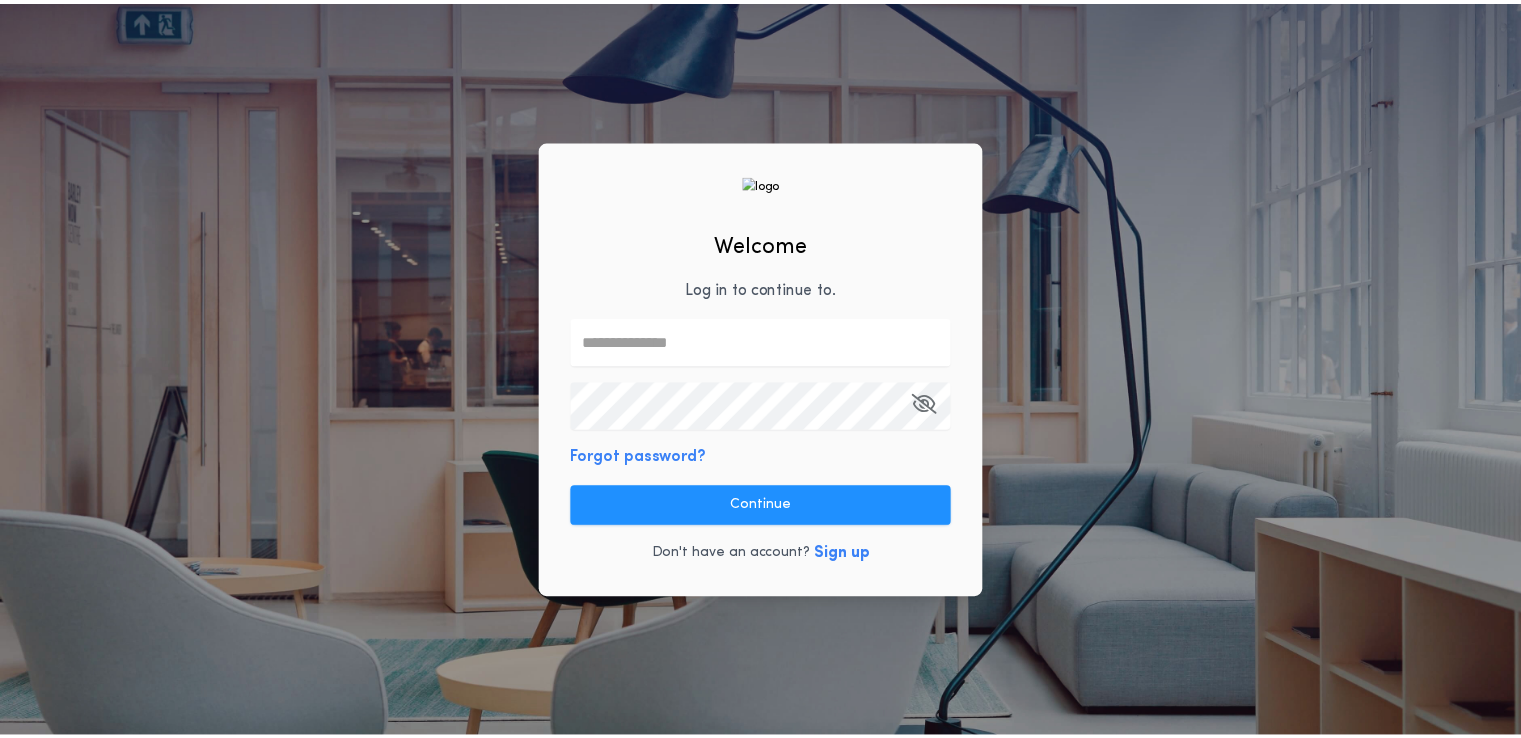 scroll, scrollTop: 0, scrollLeft: 0, axis: both 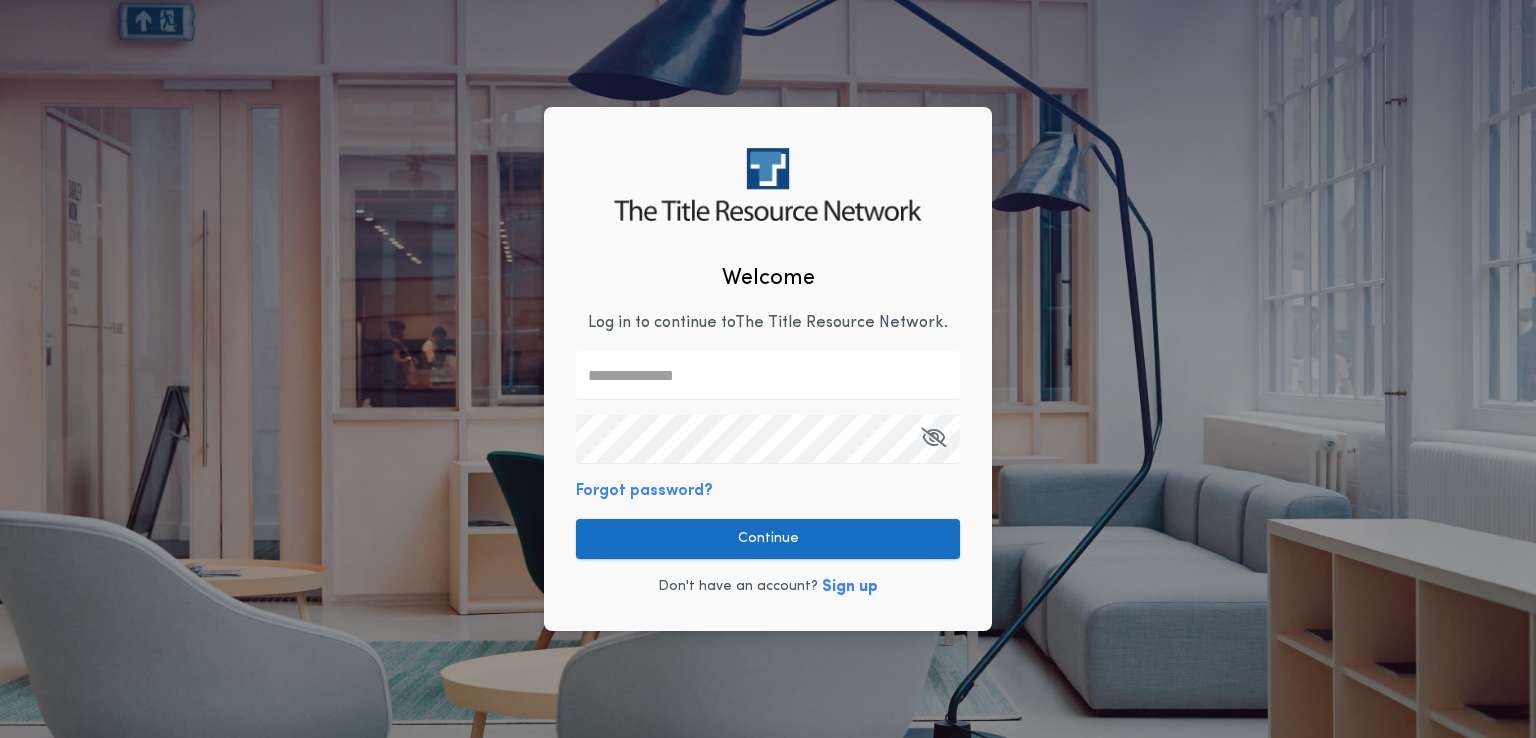 type on "**********" 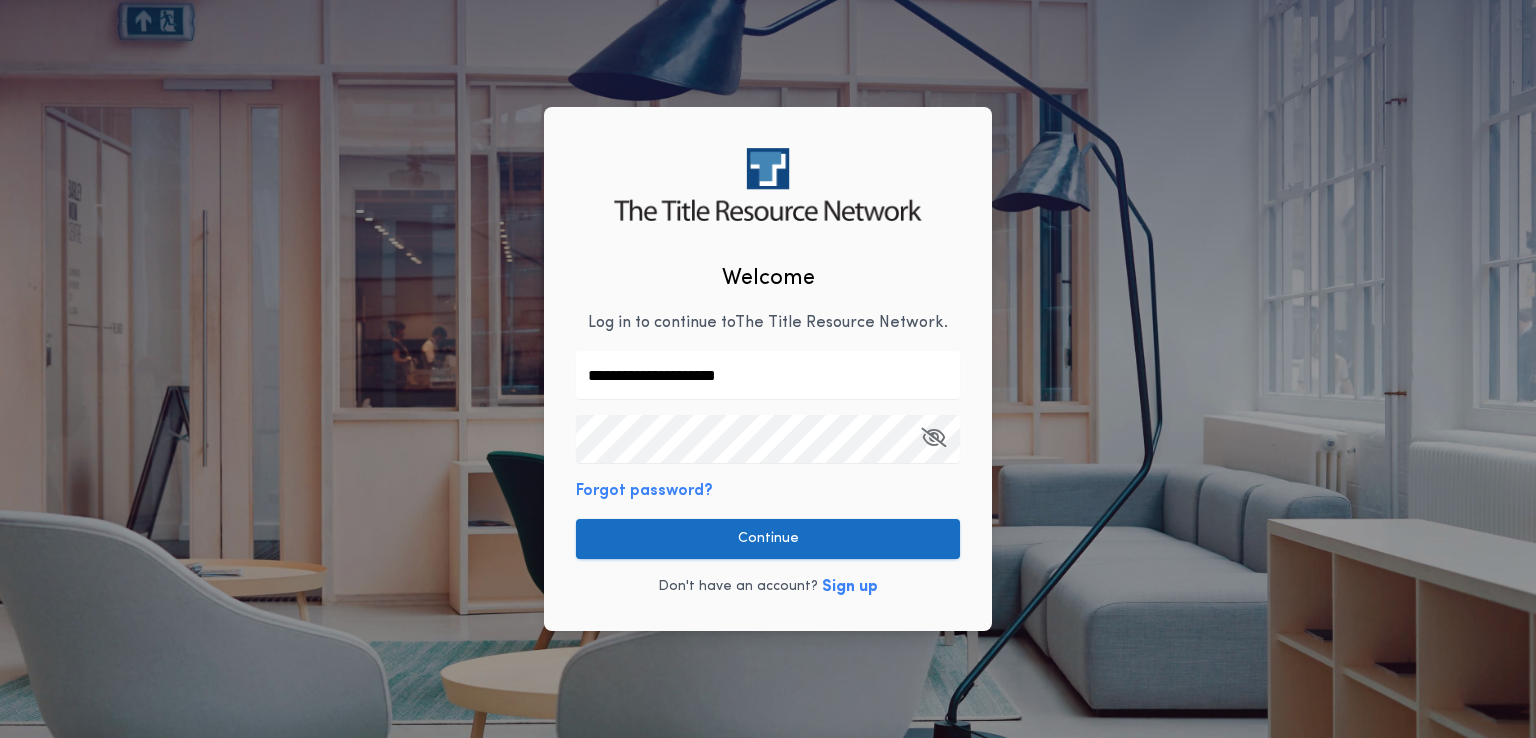 click on "**********" at bounding box center [768, 369] 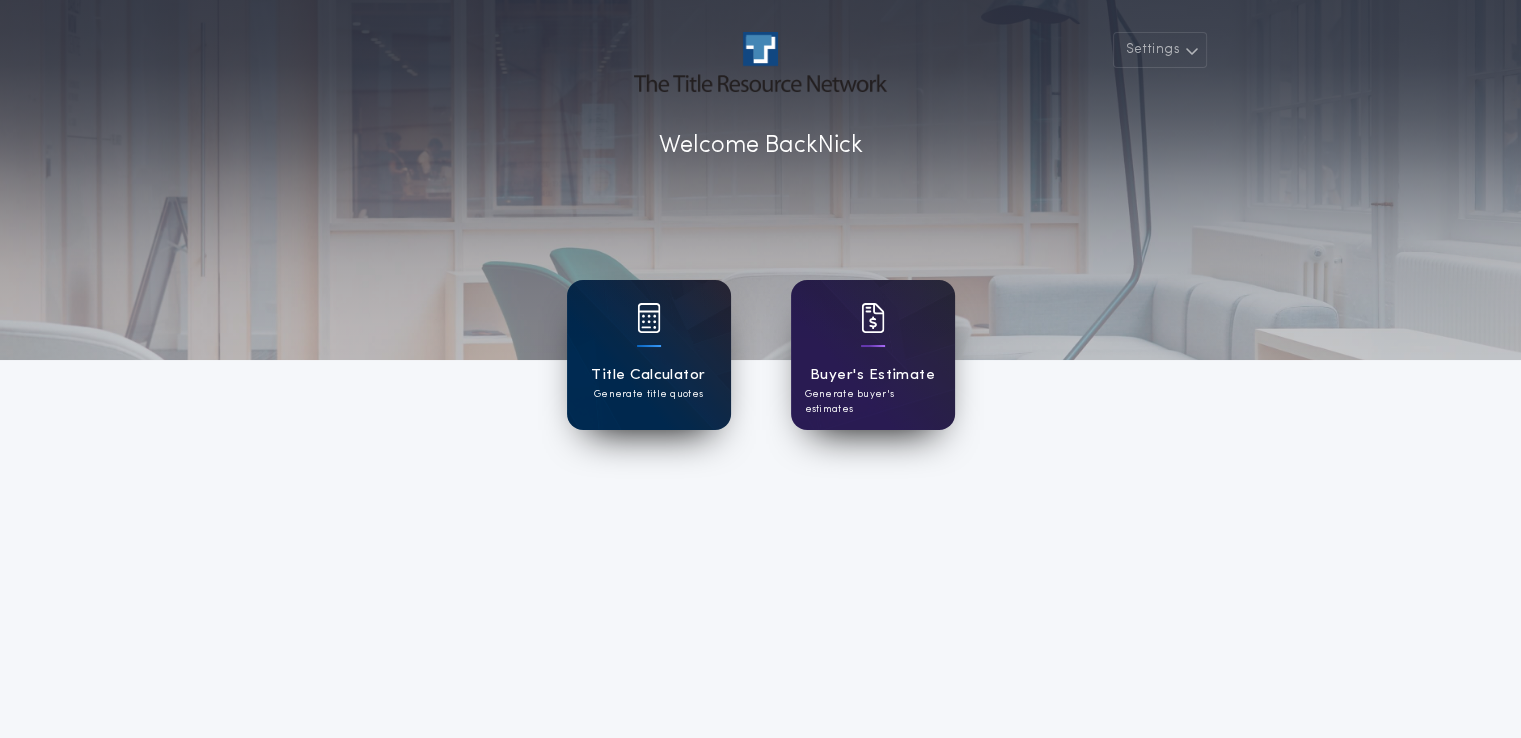 click on "Title Calculator Generate title quotes" at bounding box center (649, 355) 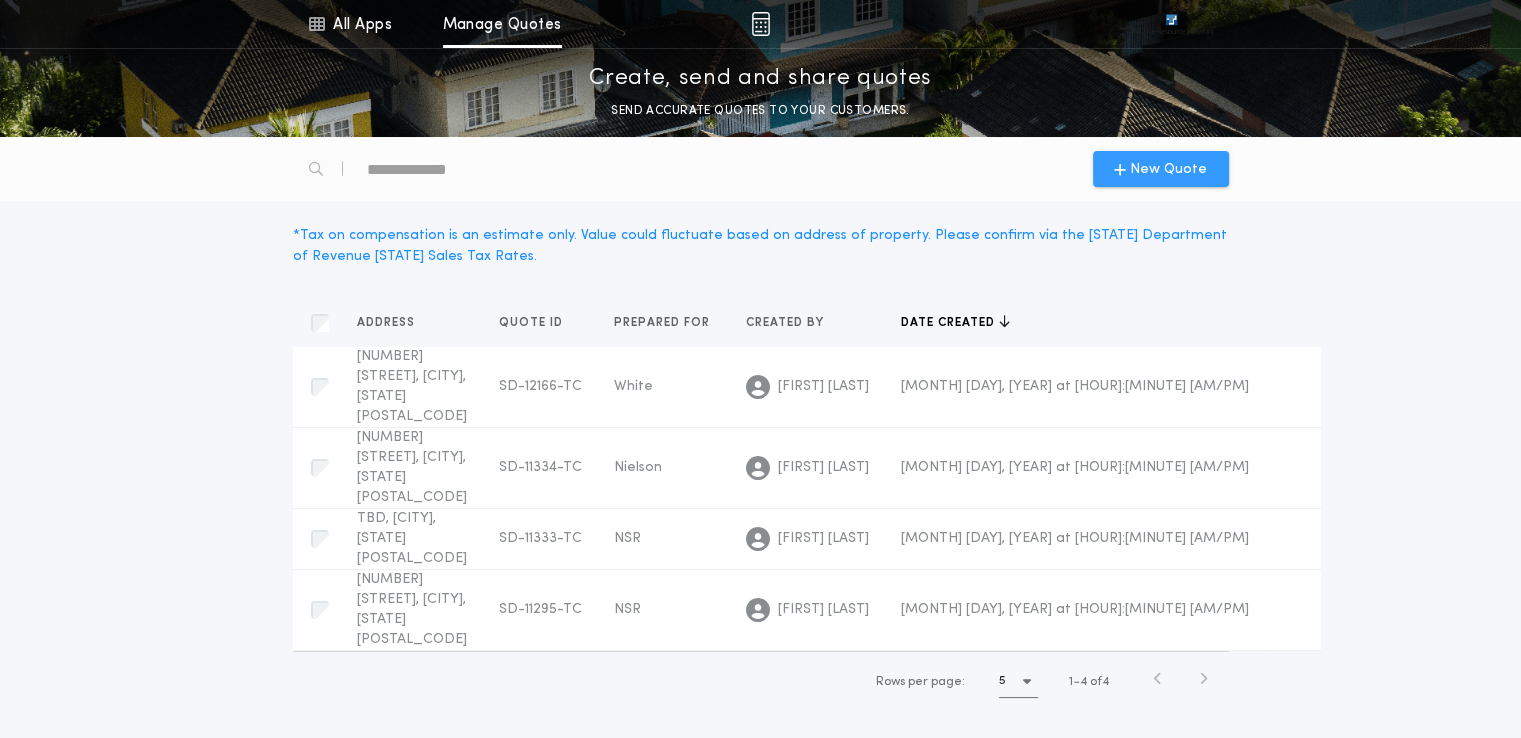 click on "New Quote" at bounding box center [1168, 169] 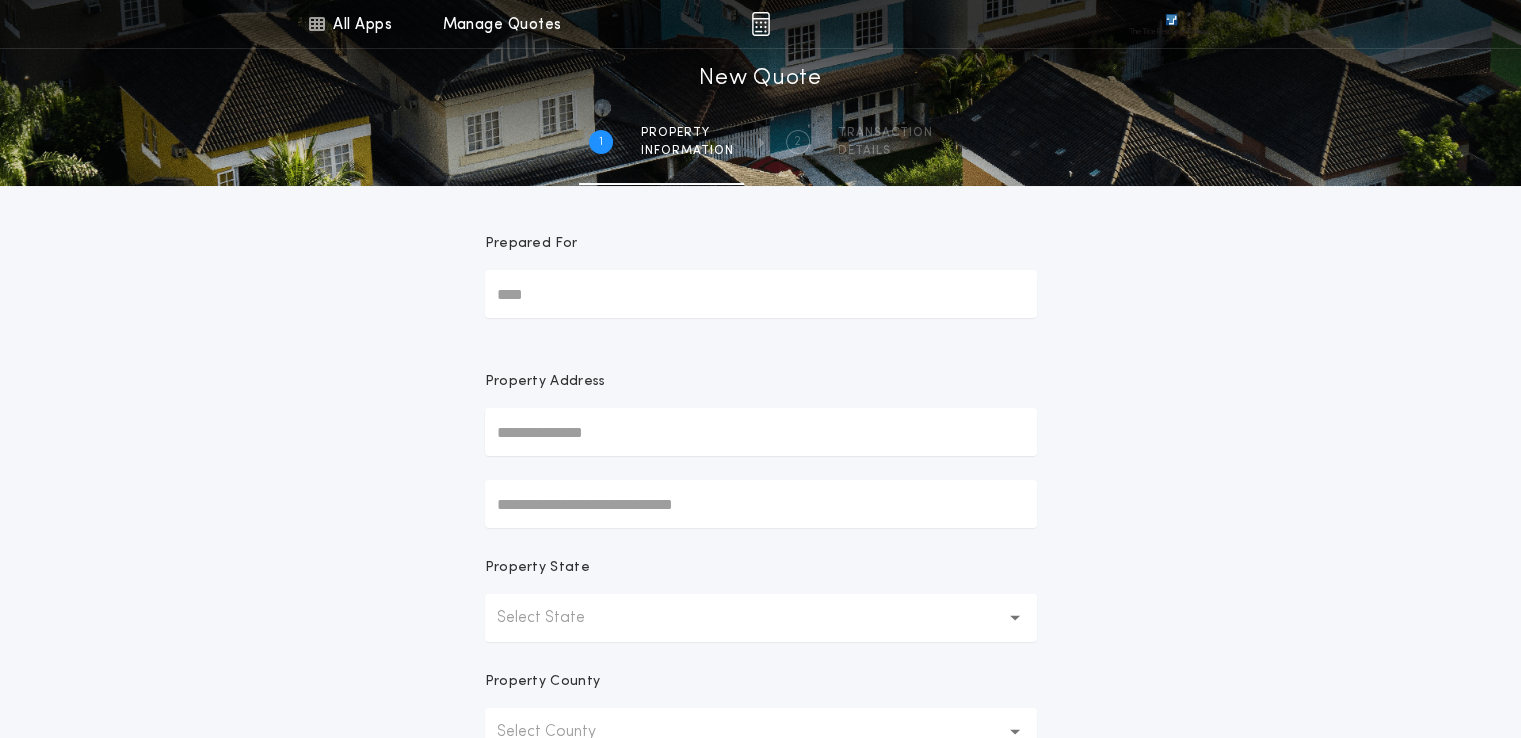 click on "Prepared For" at bounding box center (761, 294) 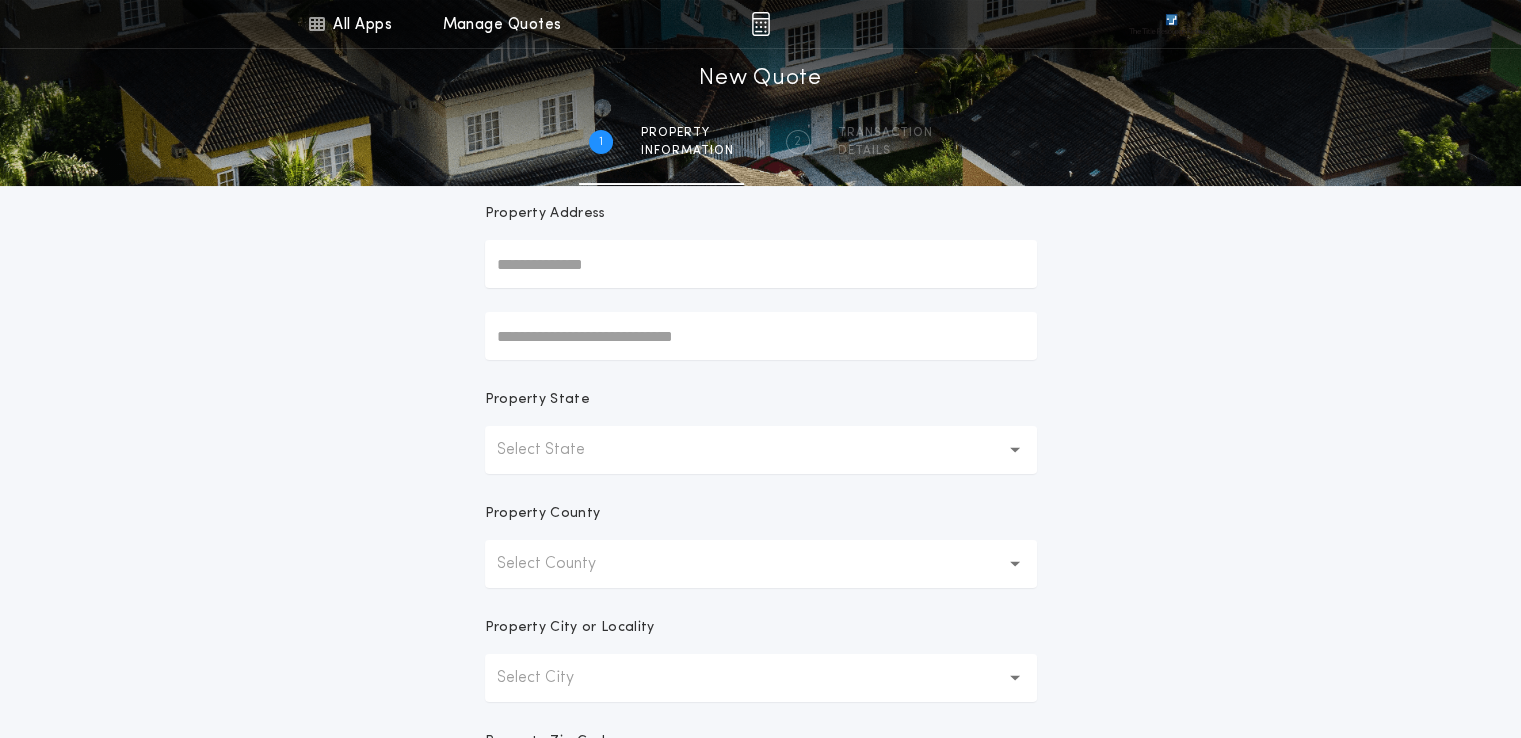 scroll, scrollTop: 200, scrollLeft: 0, axis: vertical 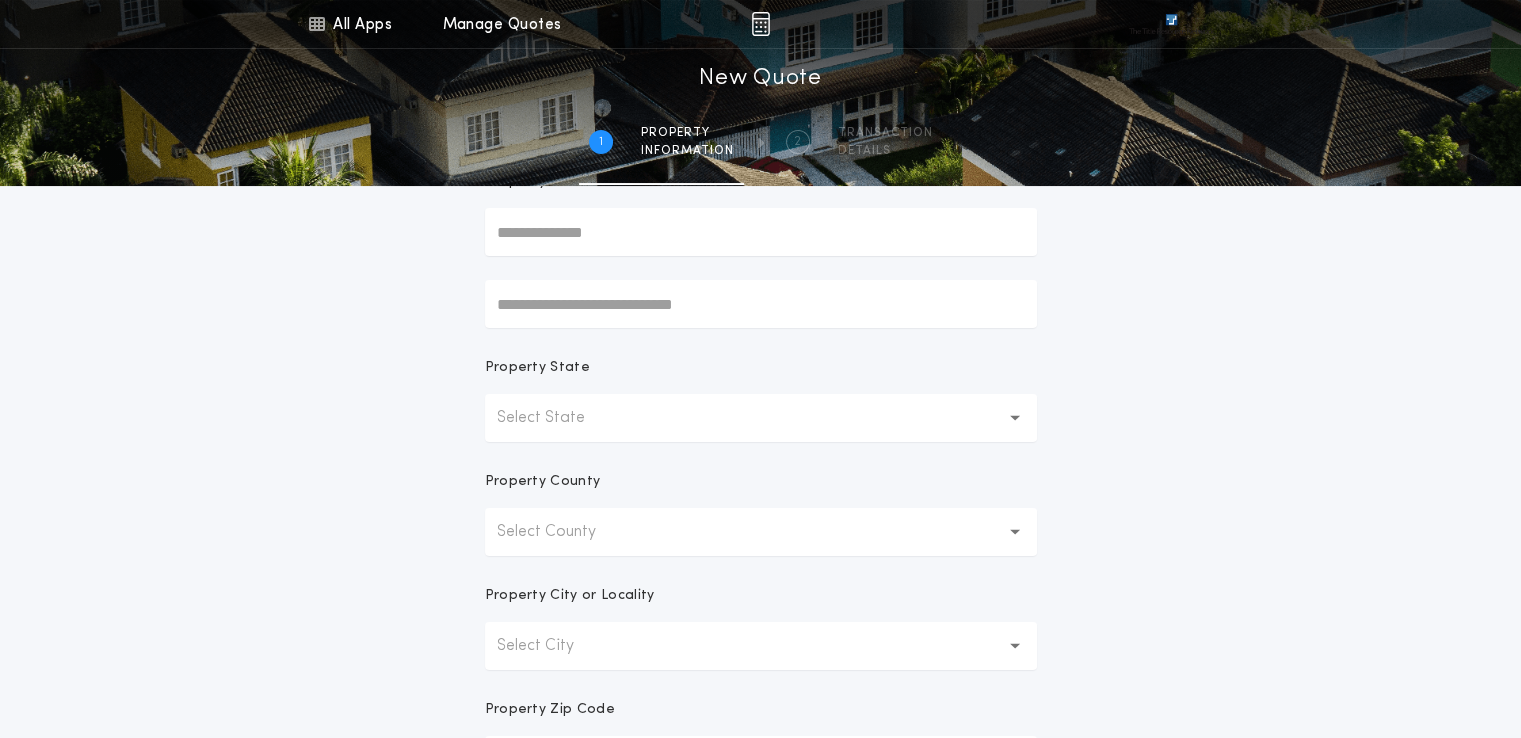 type on "*********" 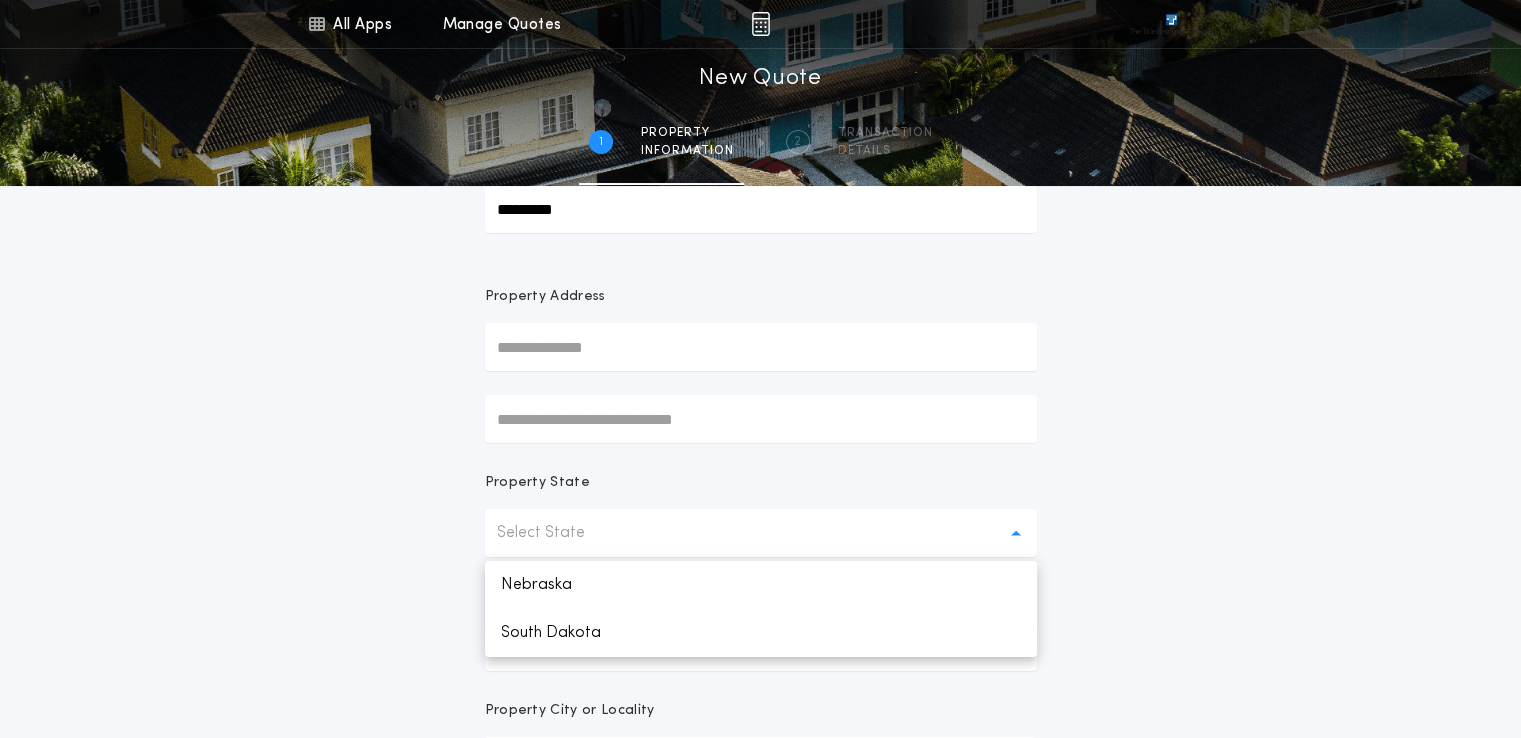 scroll, scrollTop: 0, scrollLeft: 0, axis: both 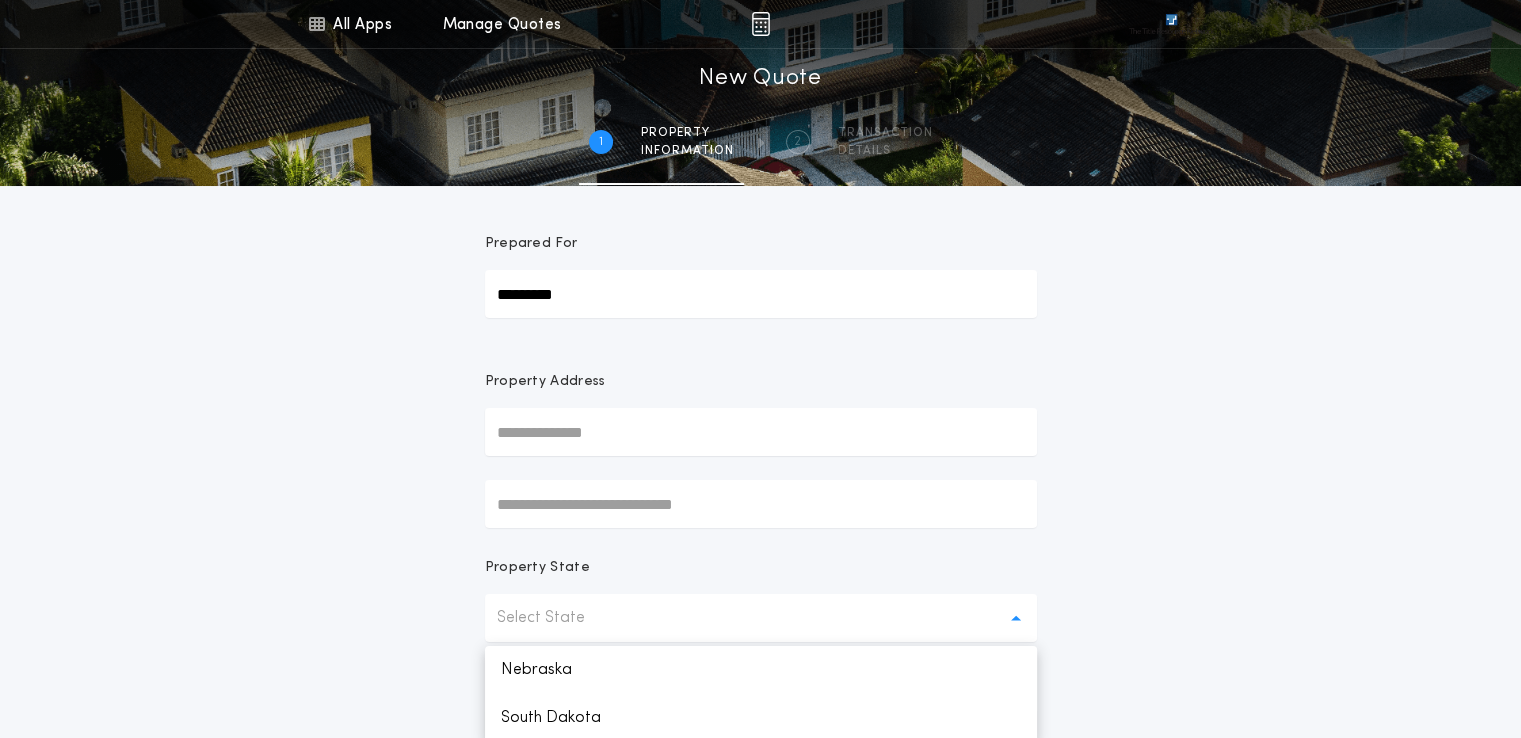 click at bounding box center [761, 432] 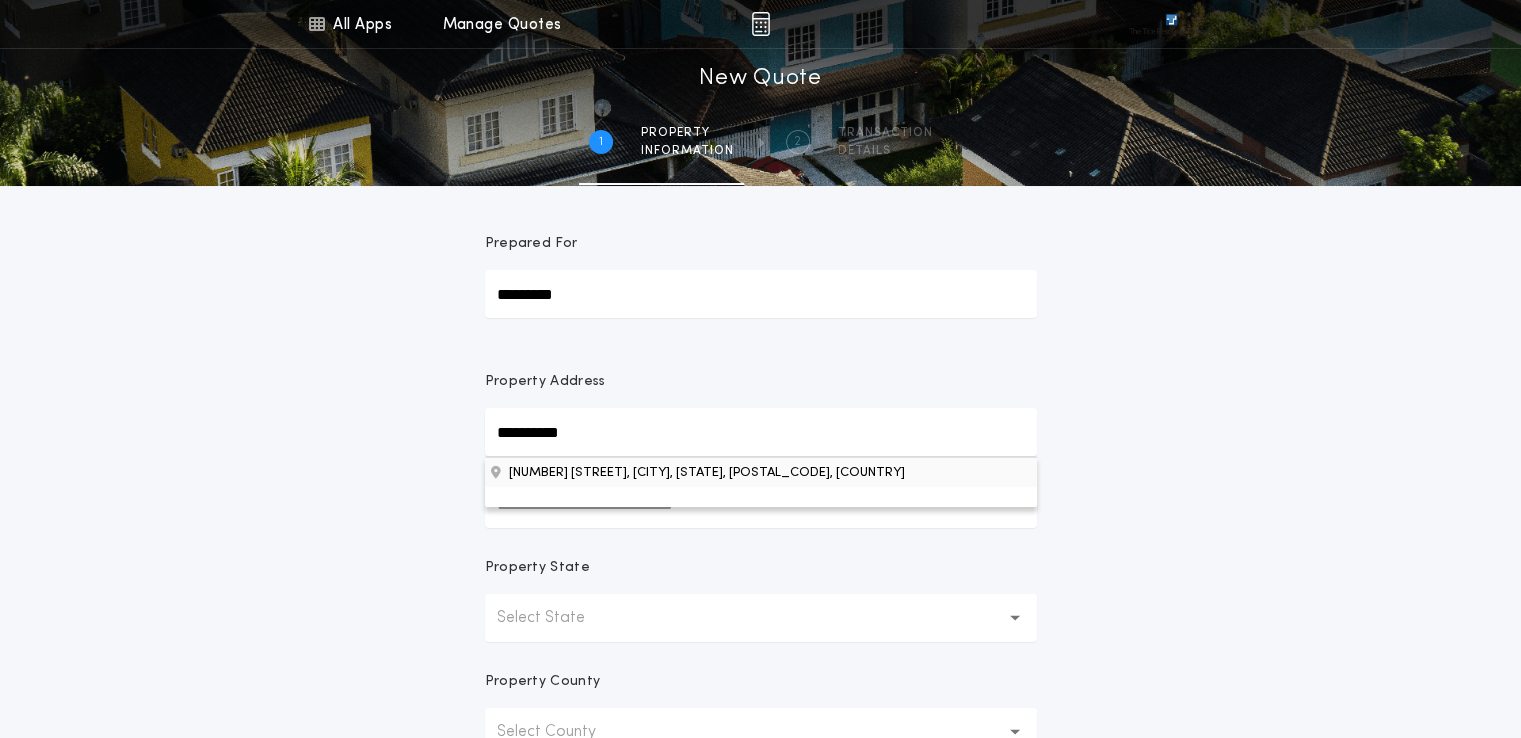 type on "**********" 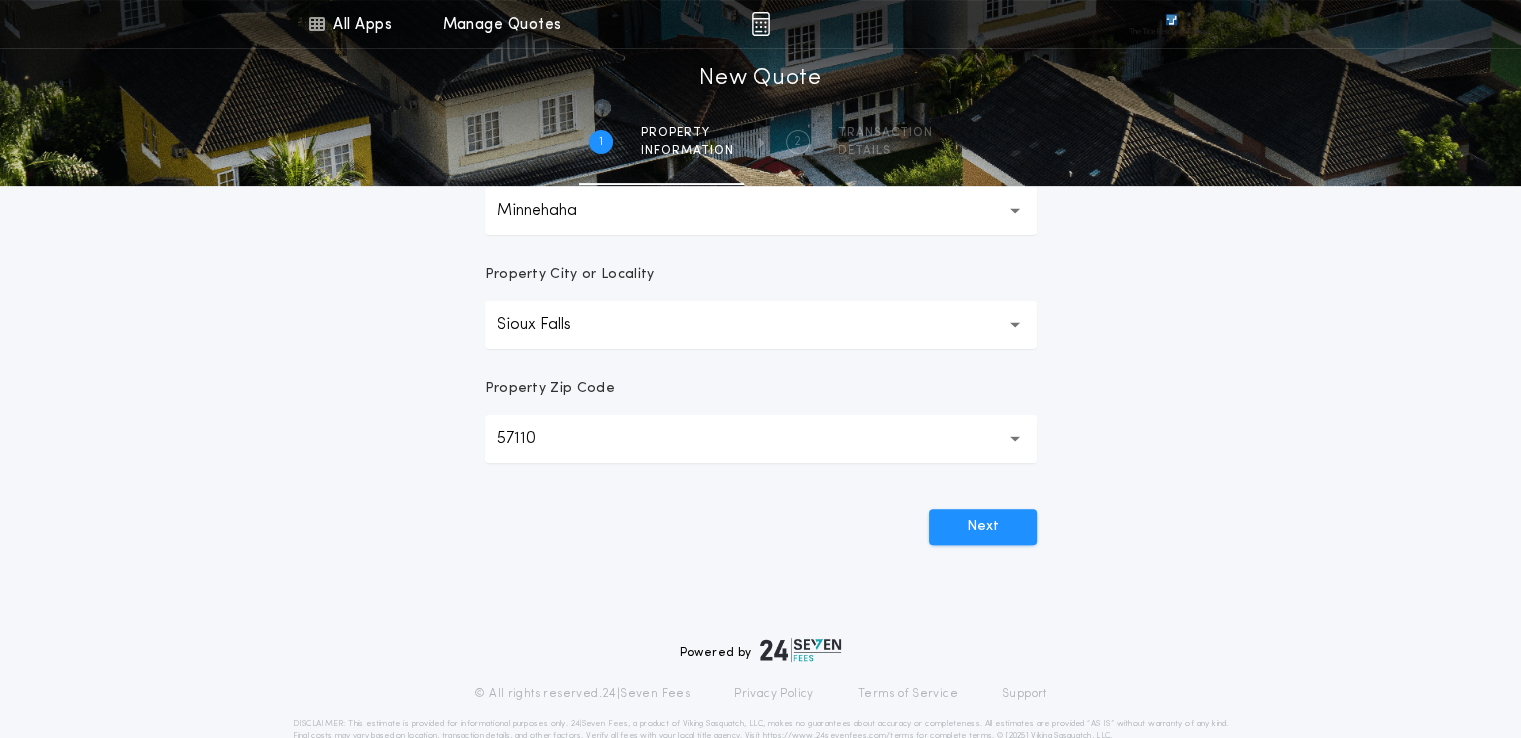scroll, scrollTop: 565, scrollLeft: 0, axis: vertical 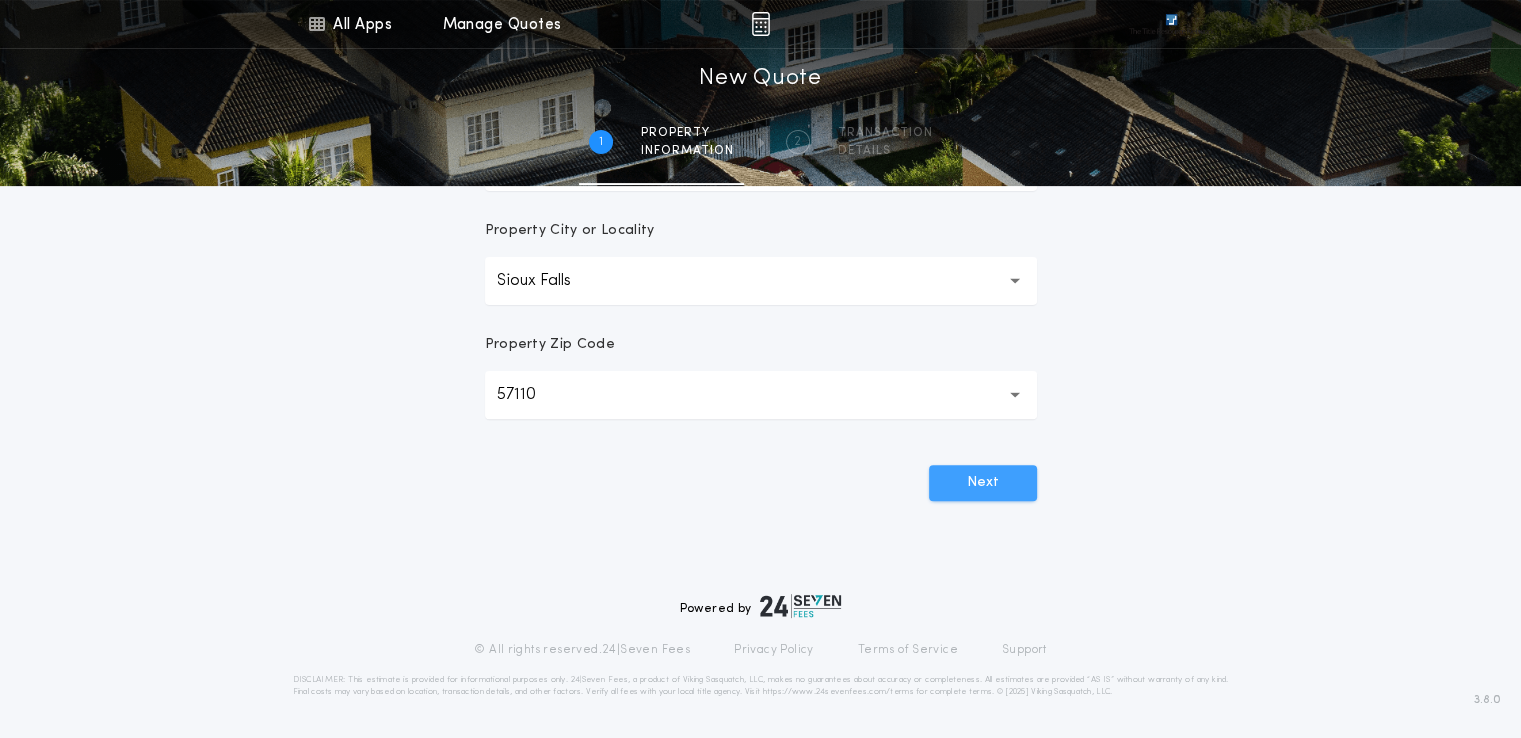 click on "Next" at bounding box center [983, 483] 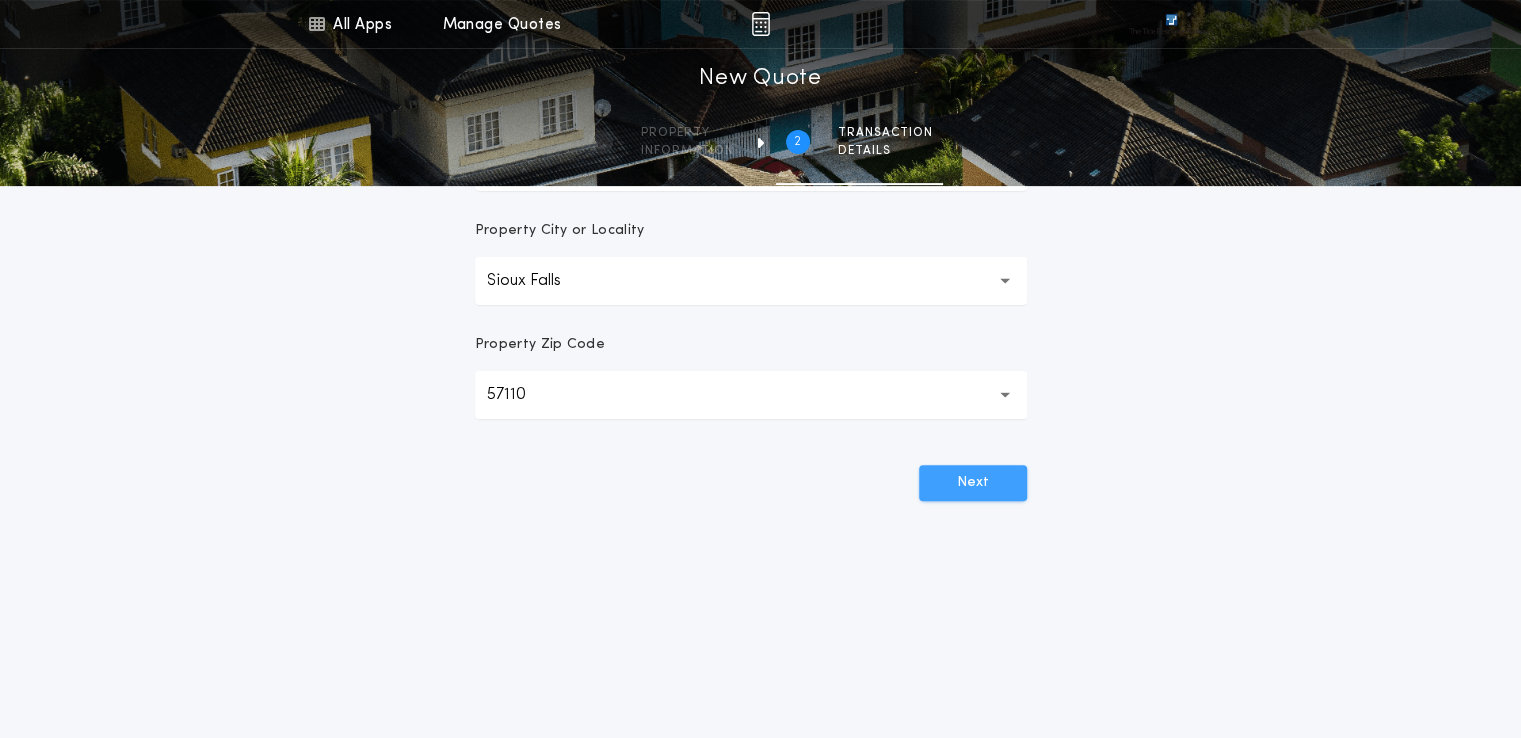 scroll, scrollTop: 0, scrollLeft: 0, axis: both 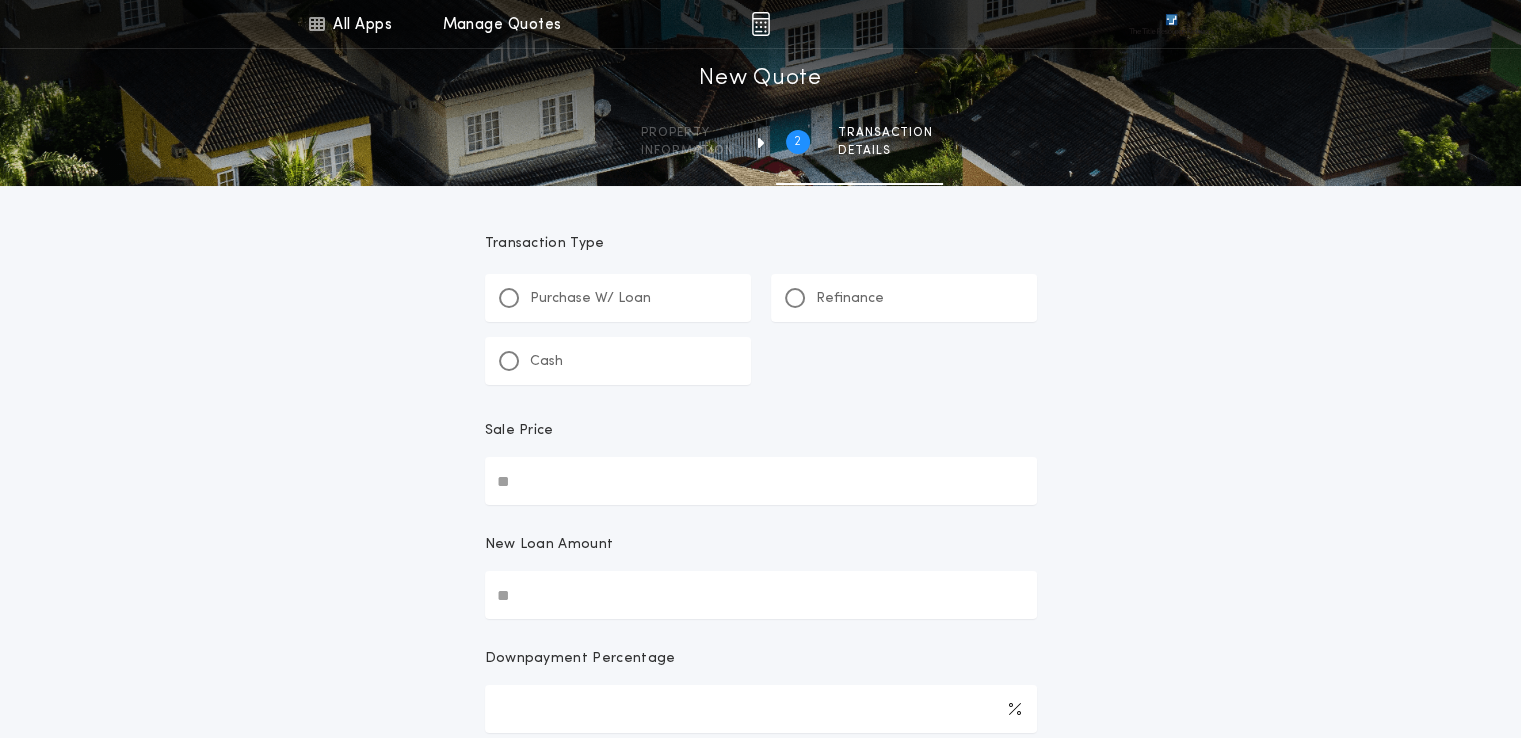 click on "Purchase W/ Loan" at bounding box center [590, 299] 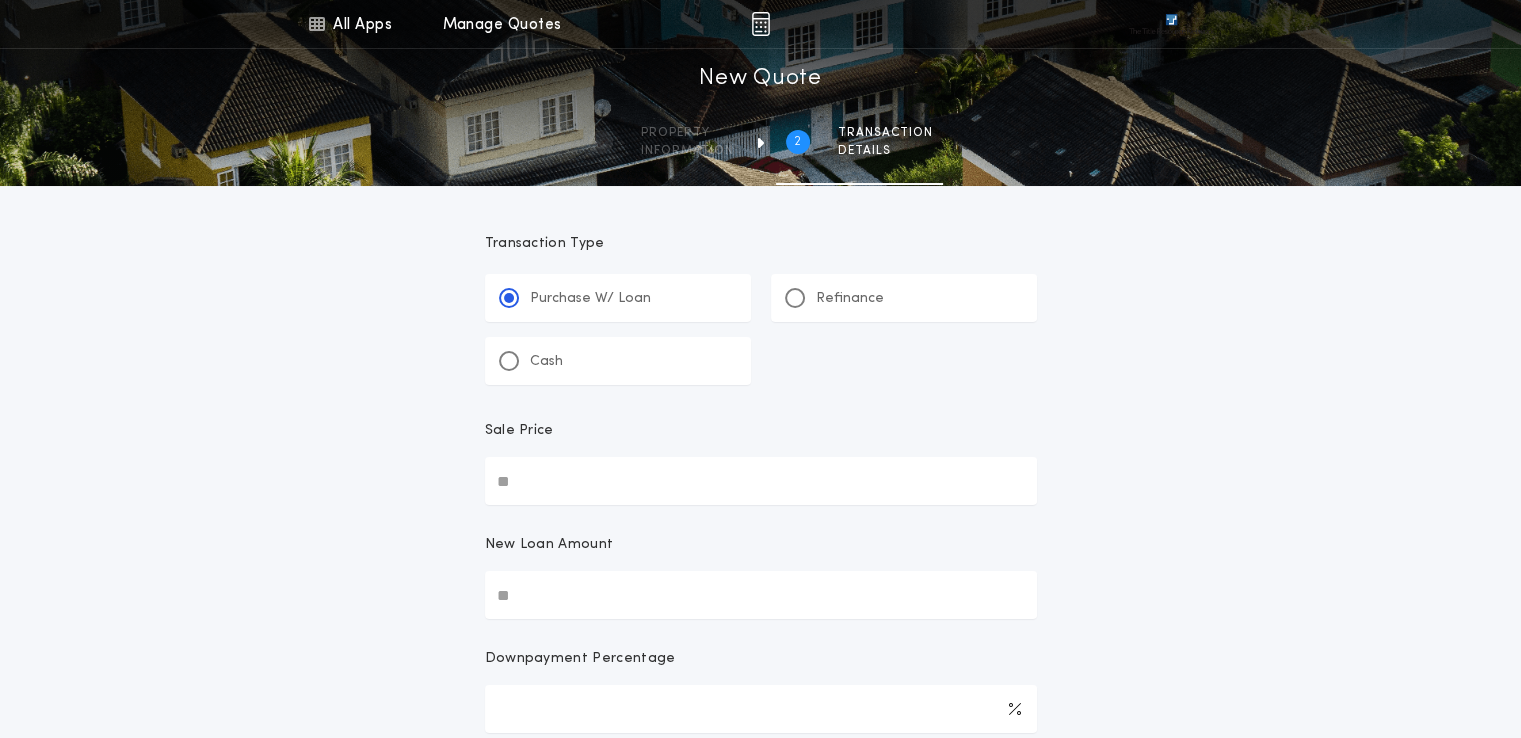 click on "Sale Price" at bounding box center (761, 481) 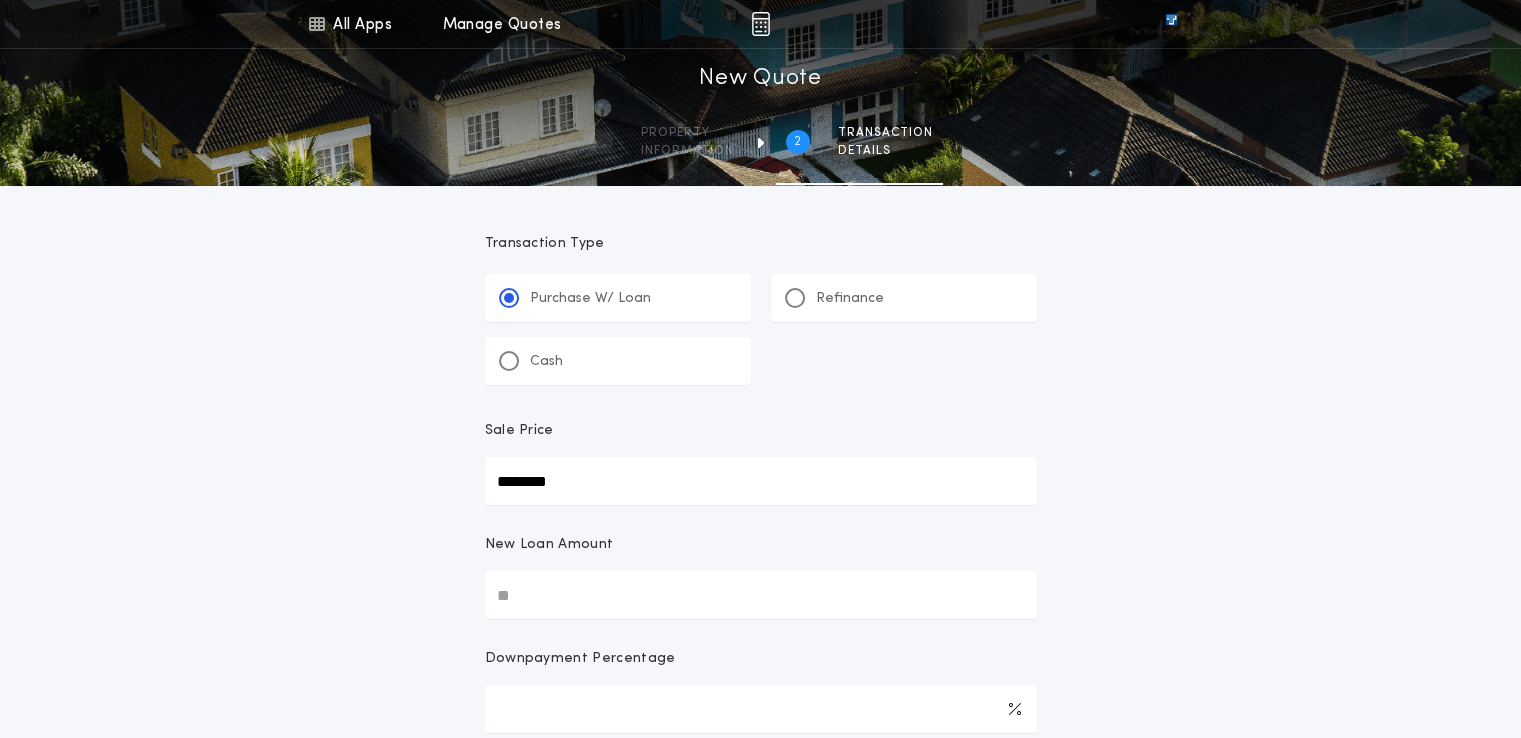 type on "********" 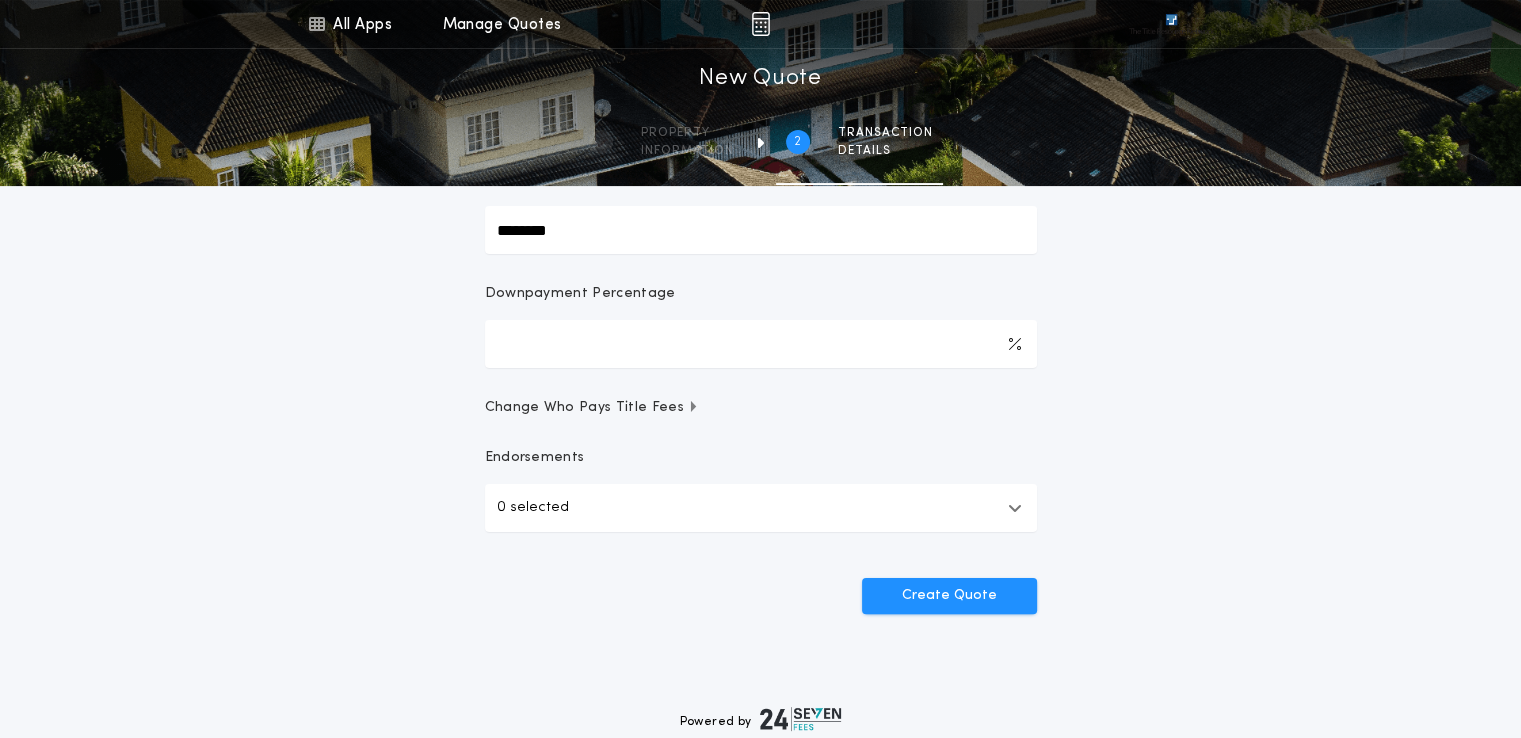 scroll, scrollTop: 400, scrollLeft: 0, axis: vertical 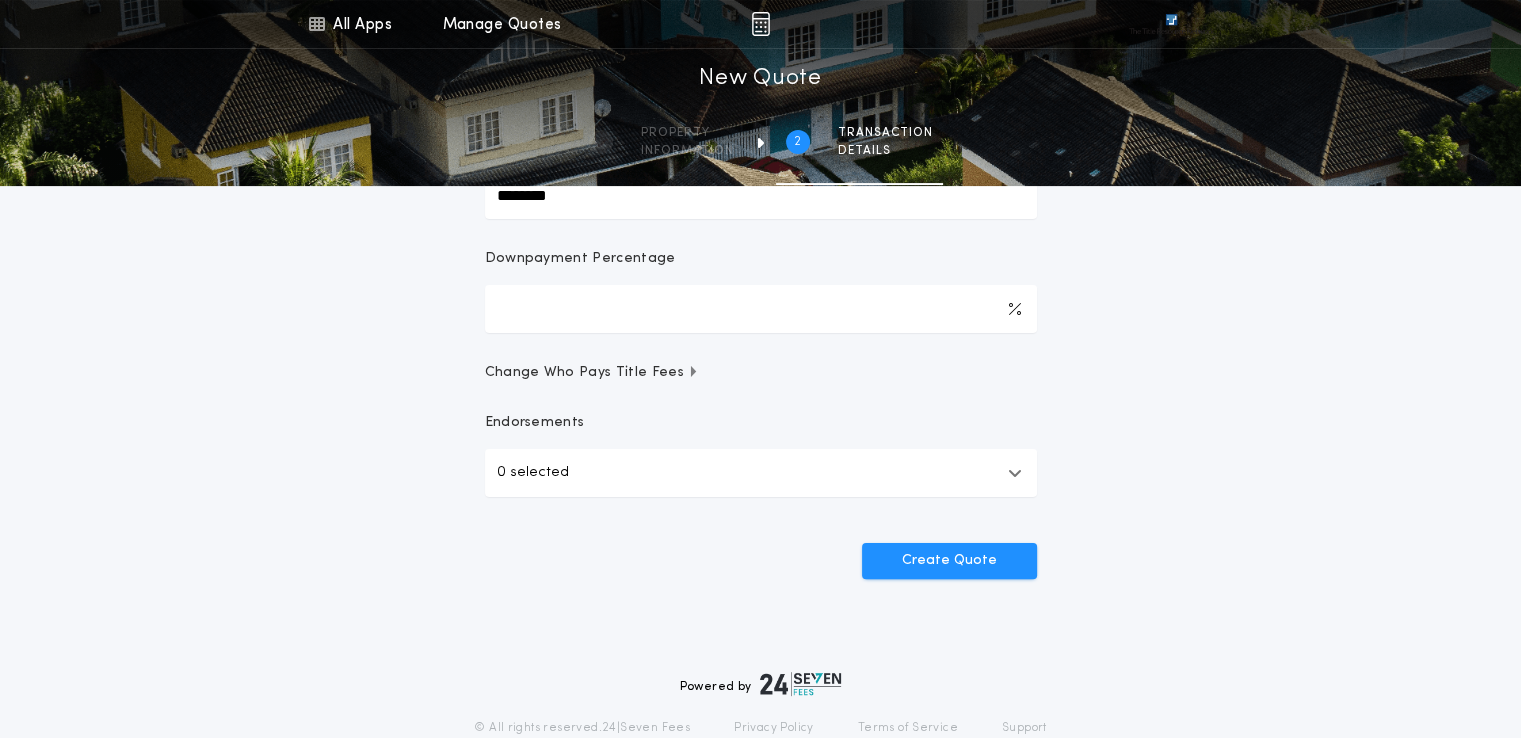 type on "********" 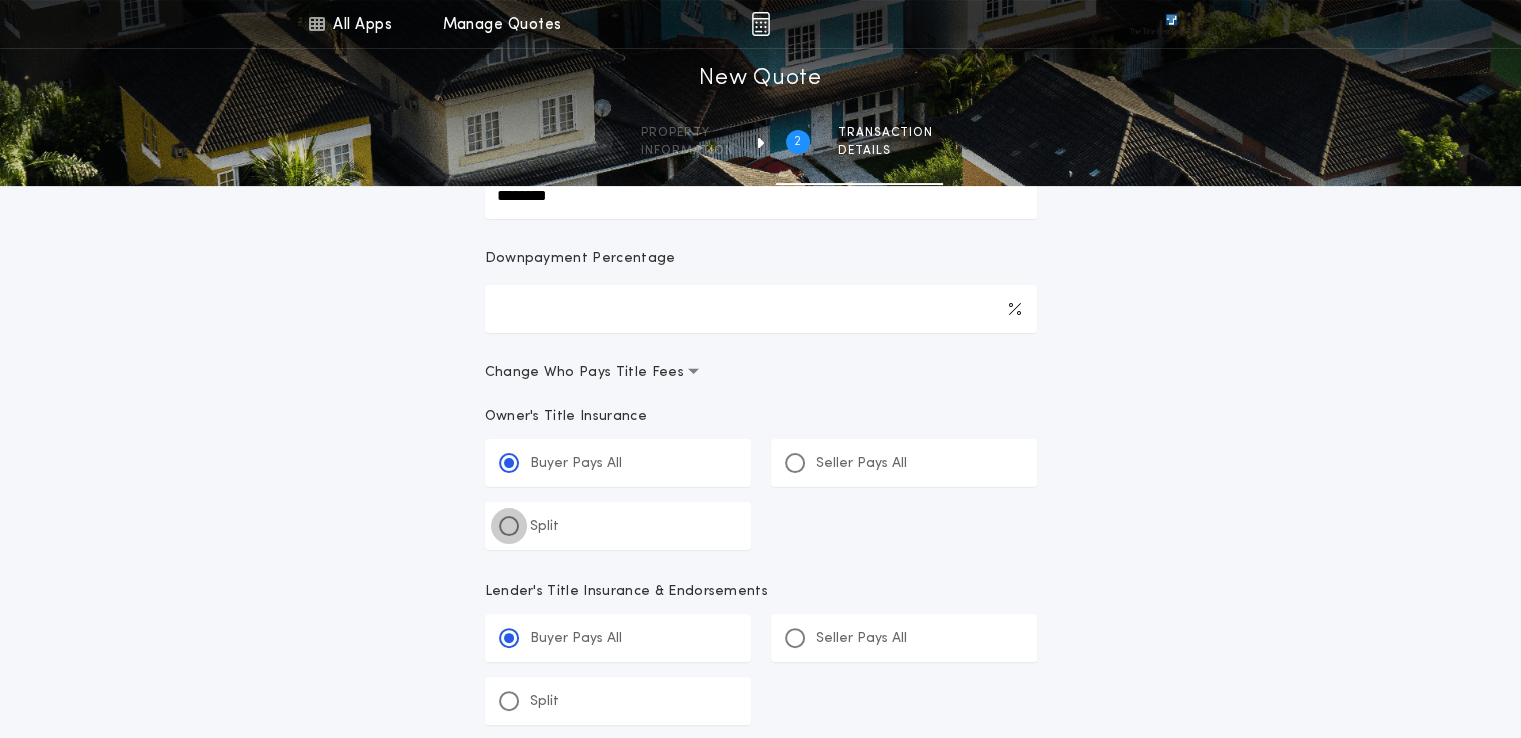 click at bounding box center [509, 526] 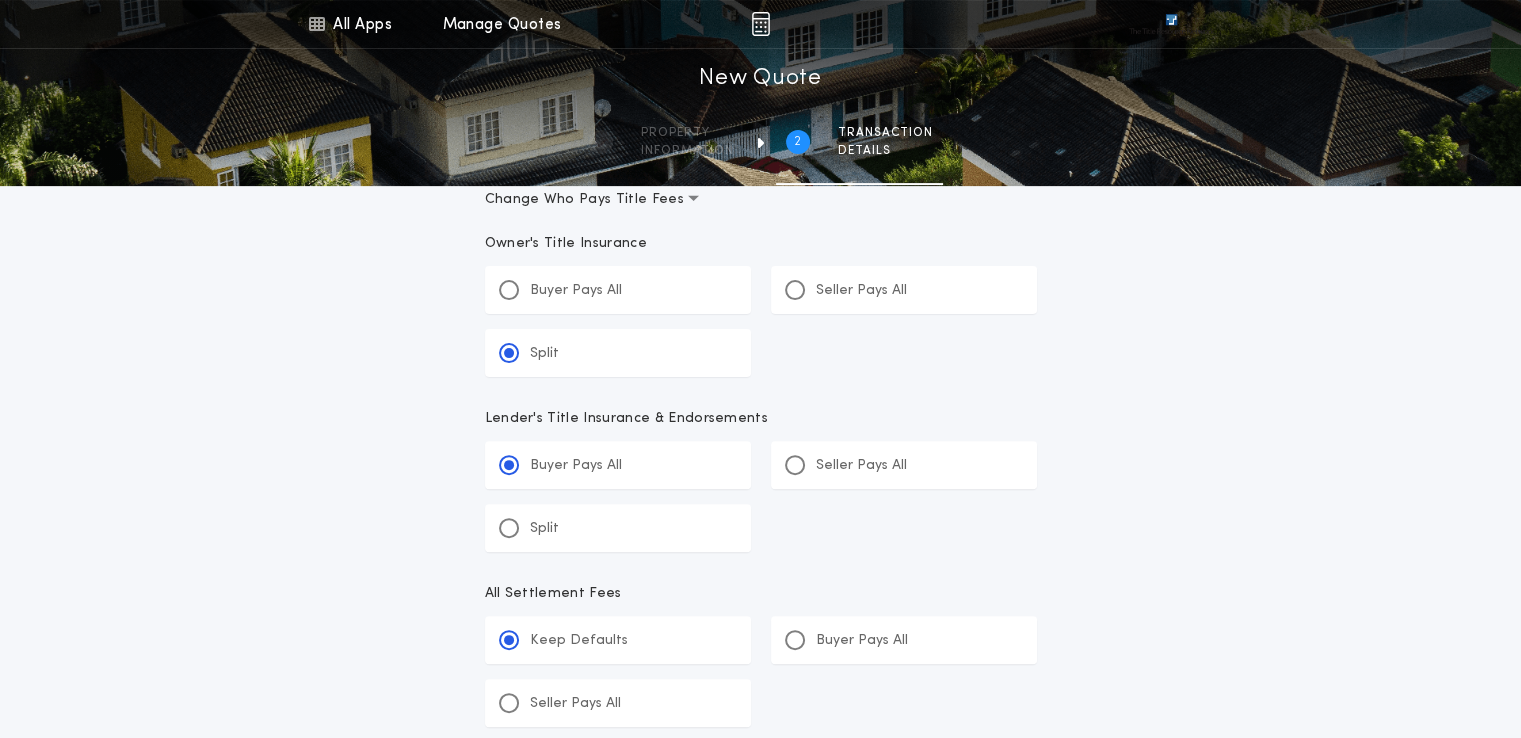 scroll, scrollTop: 600, scrollLeft: 0, axis: vertical 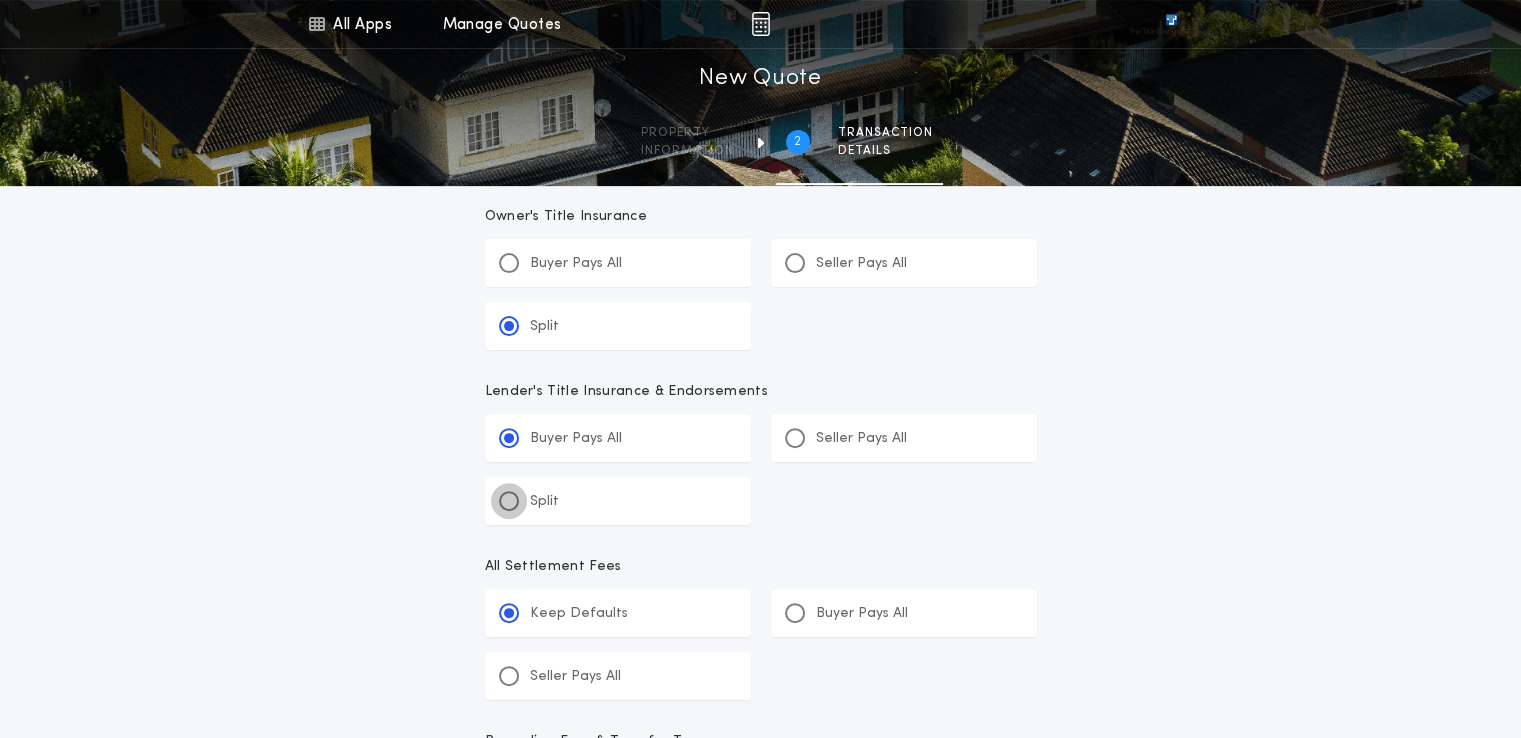 click at bounding box center (509, 501) 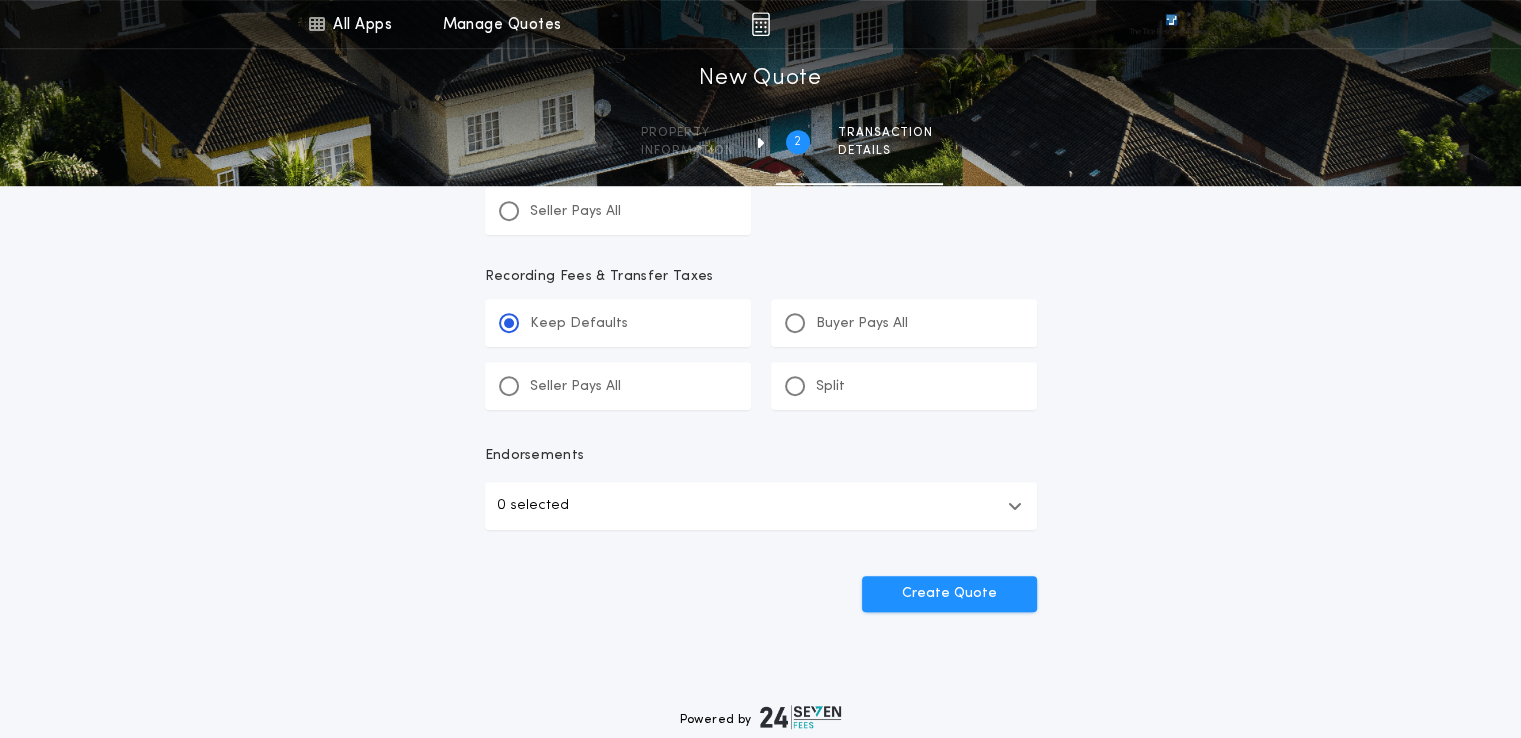 scroll, scrollTop: 1100, scrollLeft: 0, axis: vertical 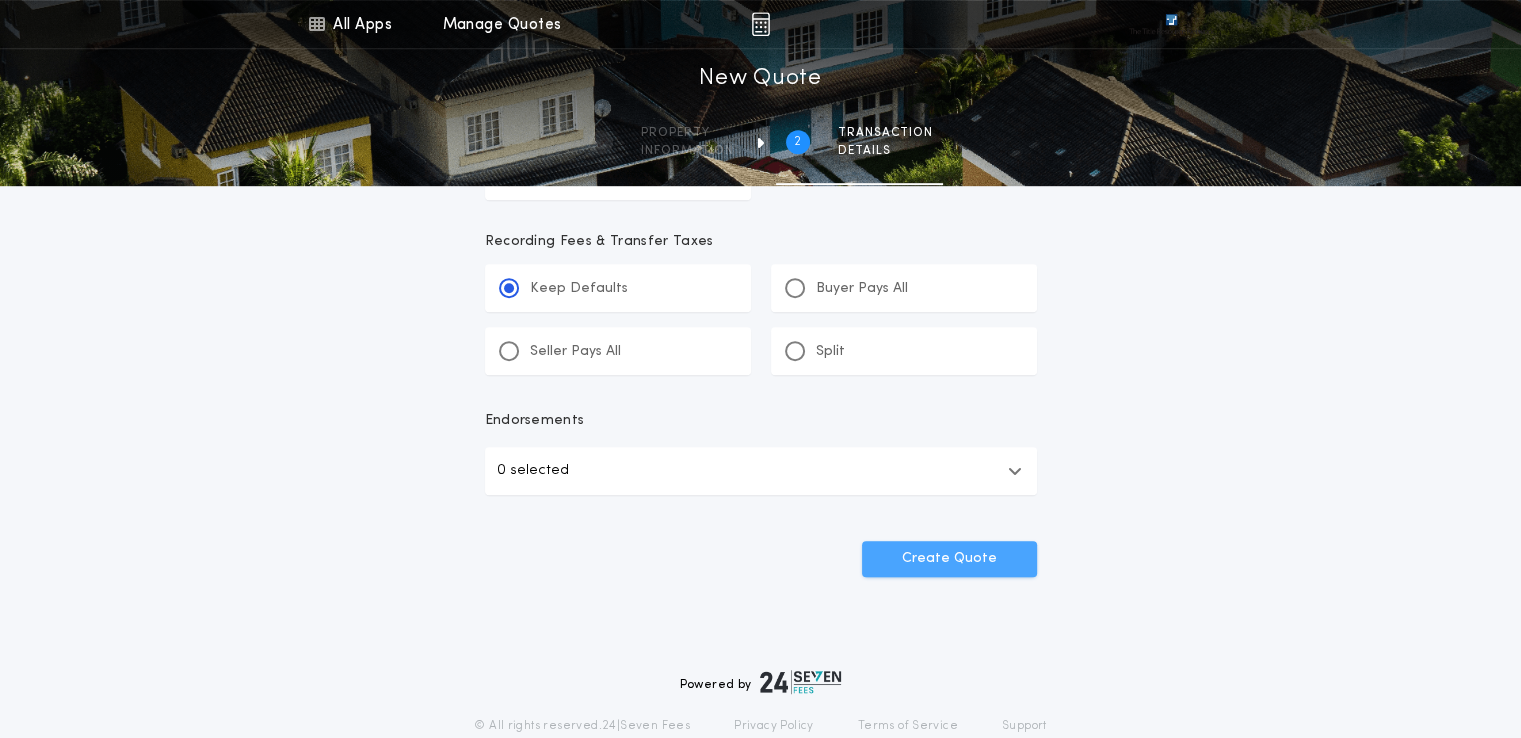 click on "Create Quote" at bounding box center (949, 559) 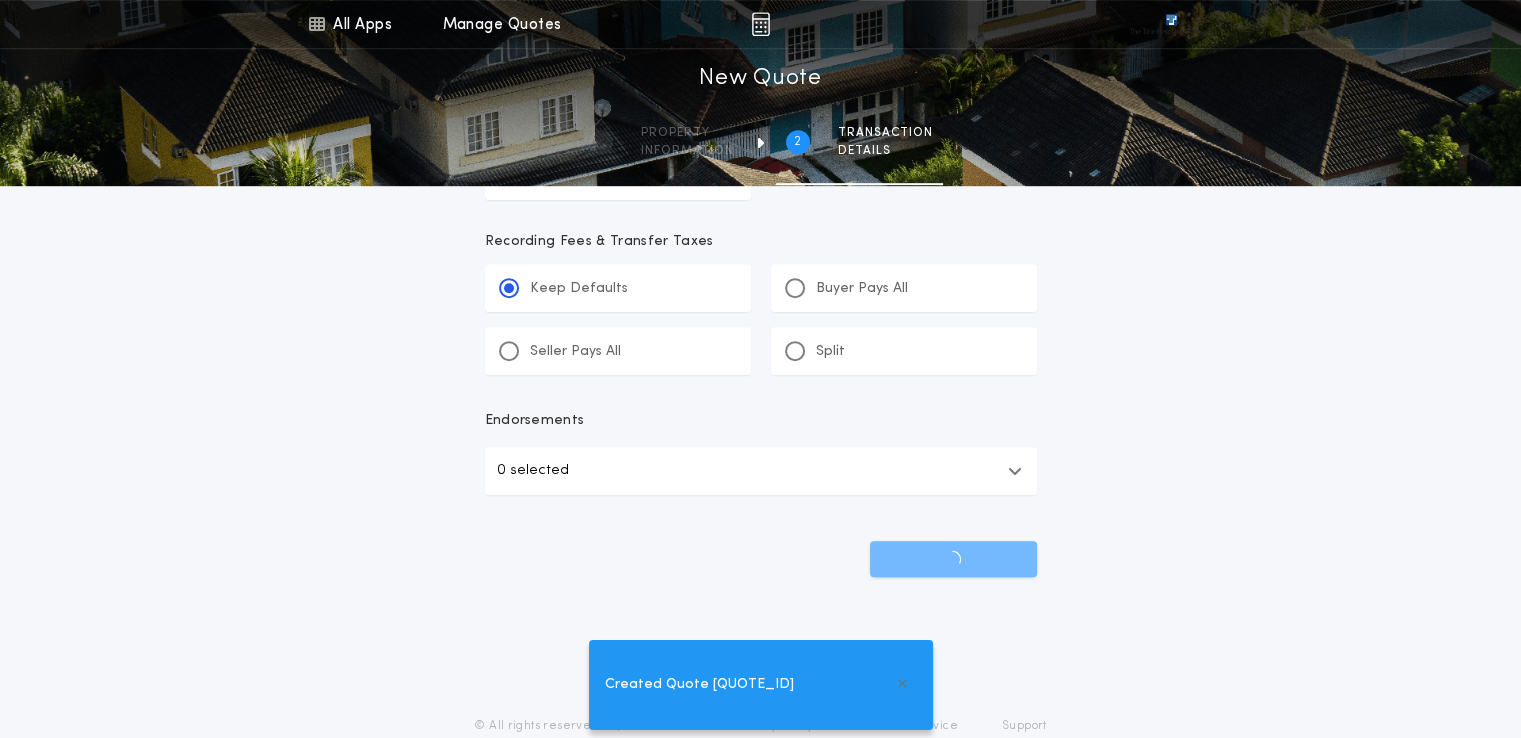 scroll, scrollTop: 0, scrollLeft: 0, axis: both 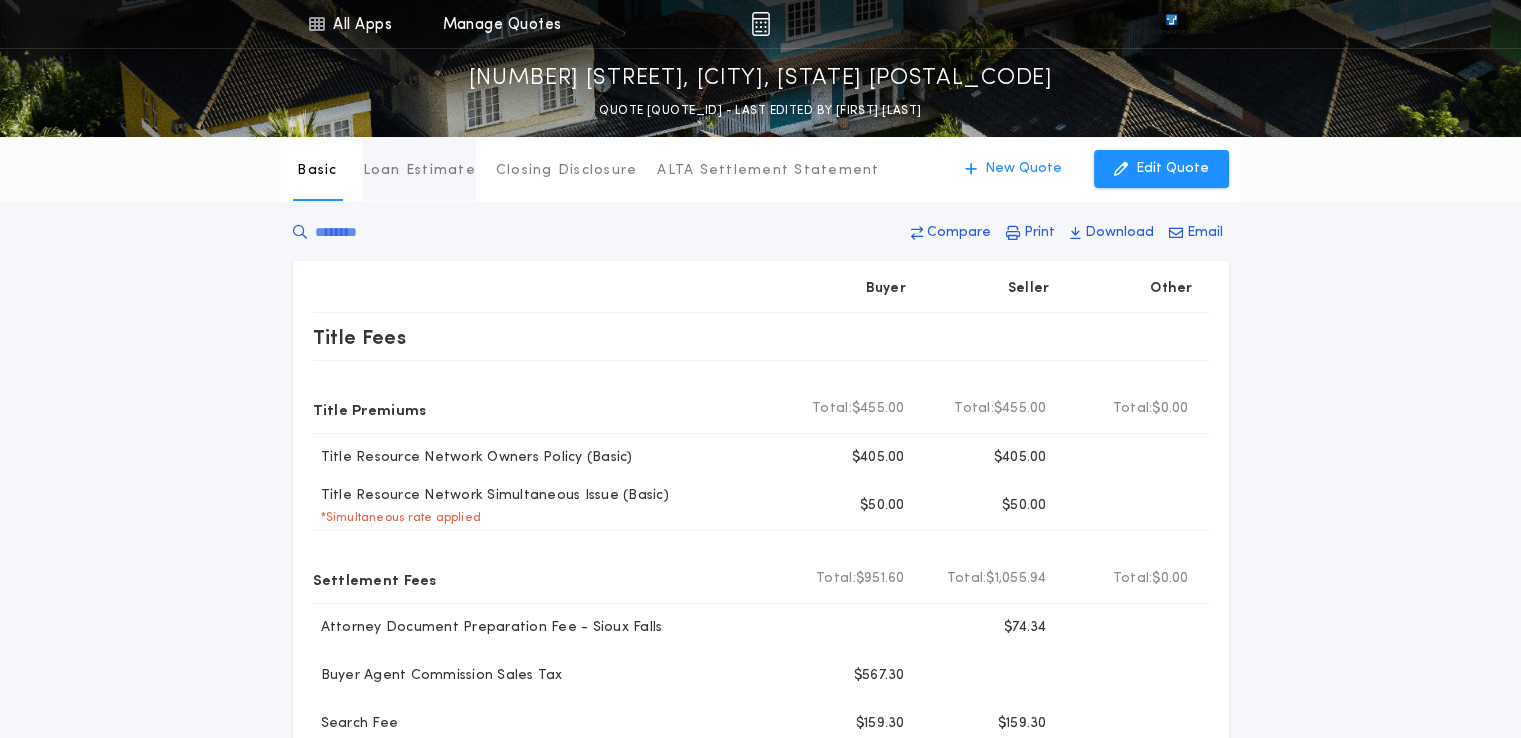 click on "Loan Estimate" at bounding box center (419, 171) 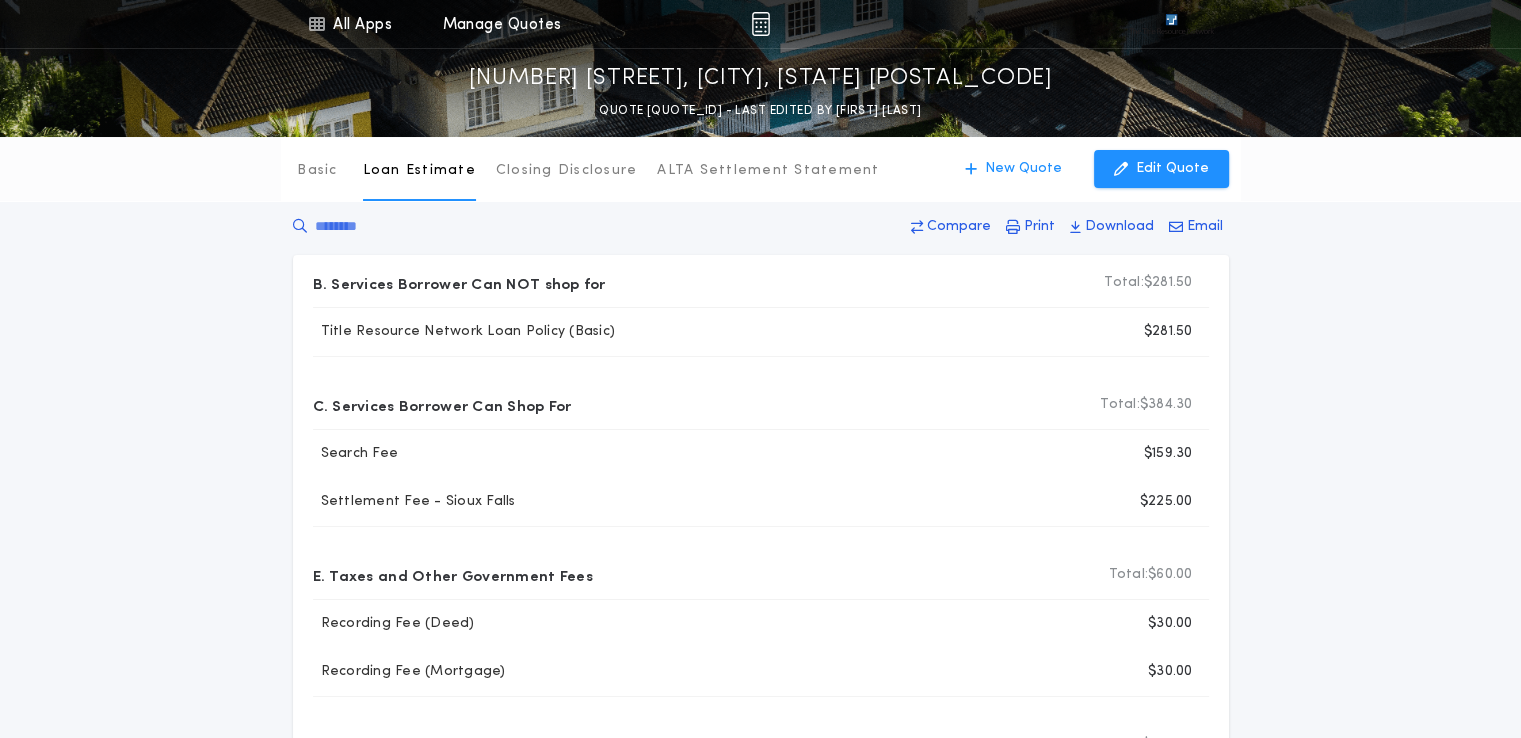 scroll, scrollTop: 0, scrollLeft: 0, axis: both 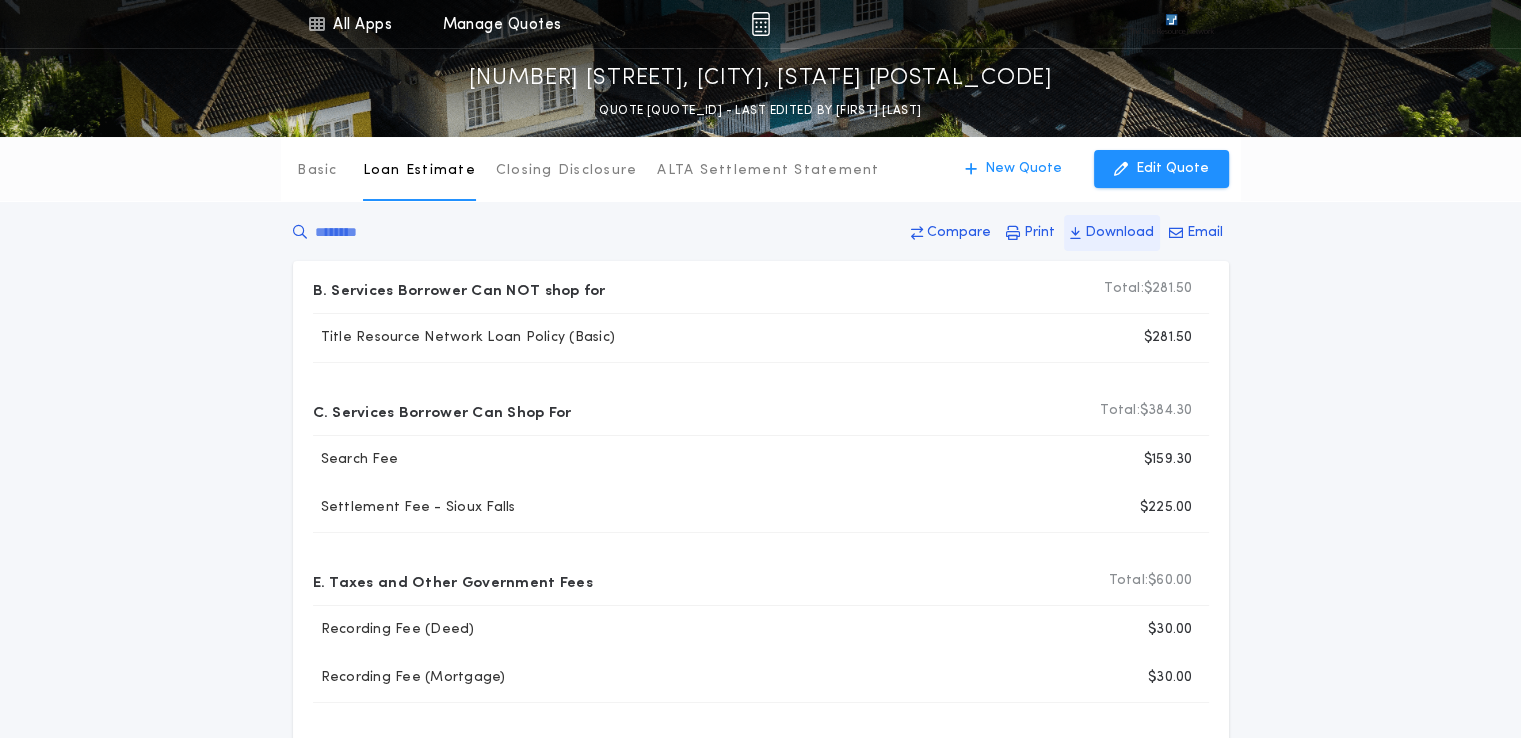 click on "Download" at bounding box center (959, 233) 